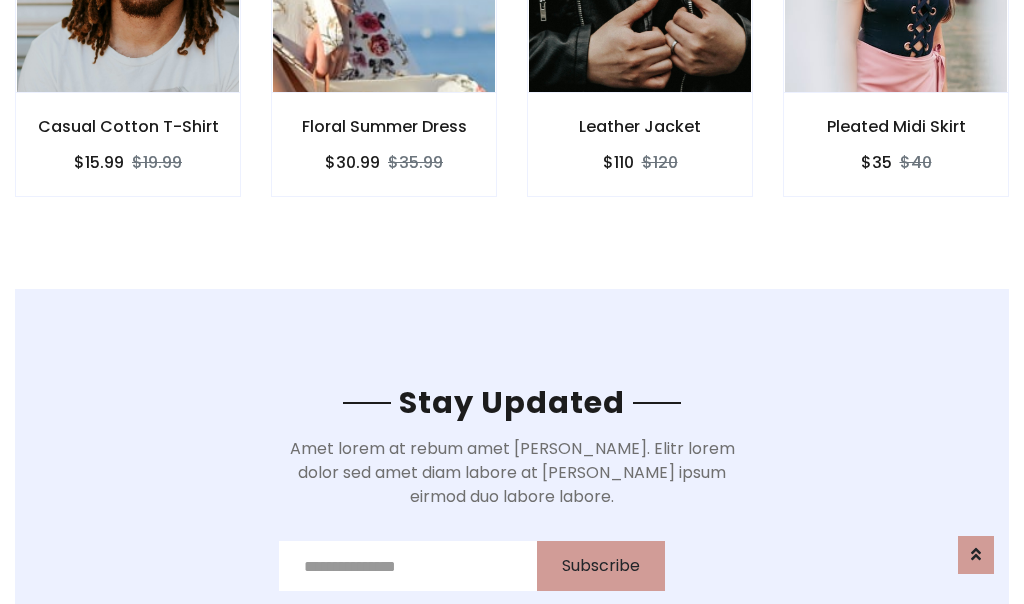 scroll, scrollTop: 3012, scrollLeft: 0, axis: vertical 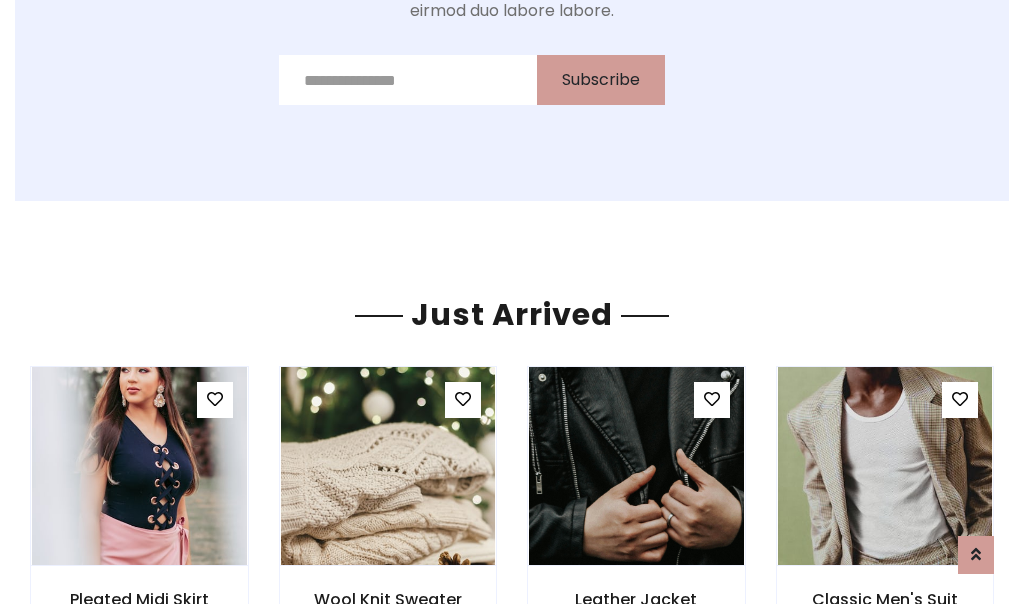 click on "Leather Jacket
$110
$120" at bounding box center [640, -428] 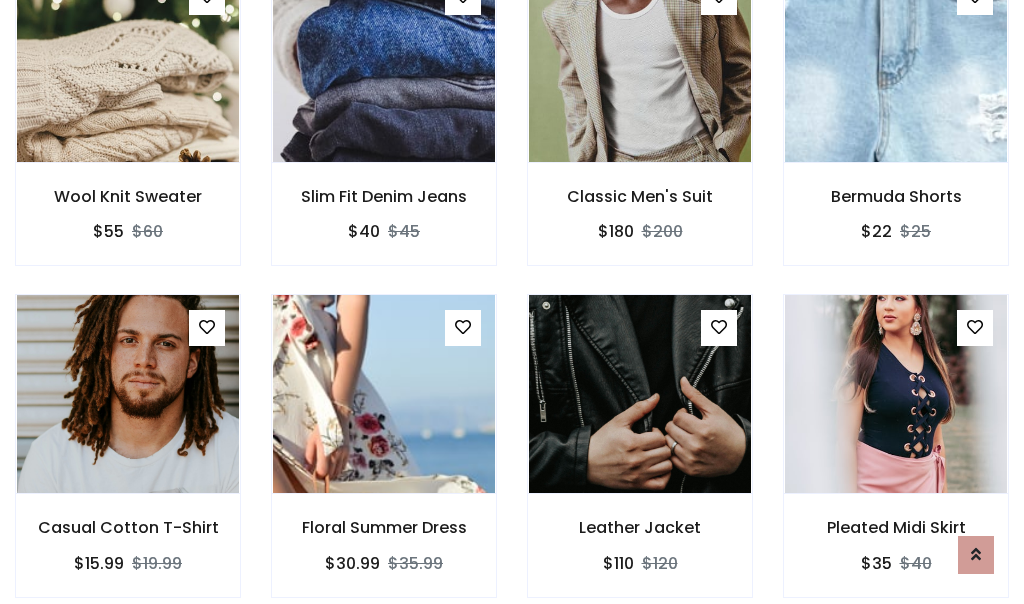 click on "Leather Jacket
$110
$120" at bounding box center (640, 459) 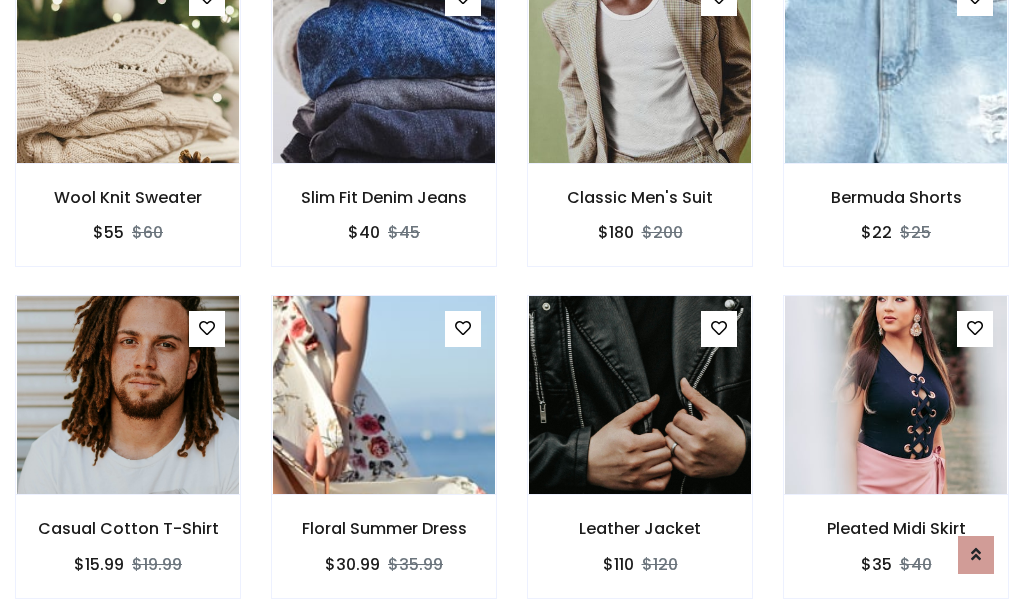 click on "Leather Jacket
$110
$120" at bounding box center [640, 460] 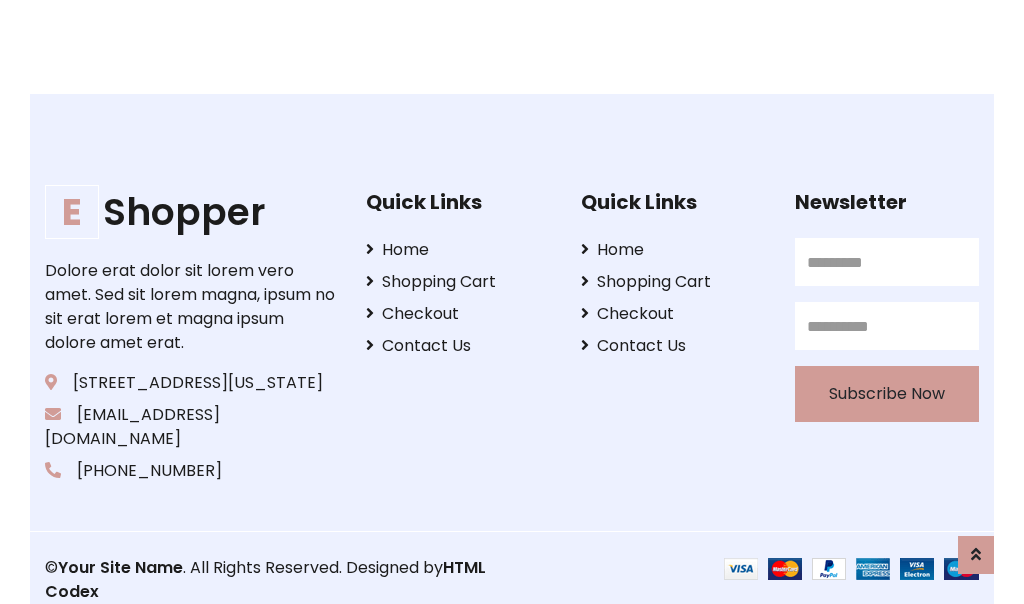 scroll, scrollTop: 3807, scrollLeft: 0, axis: vertical 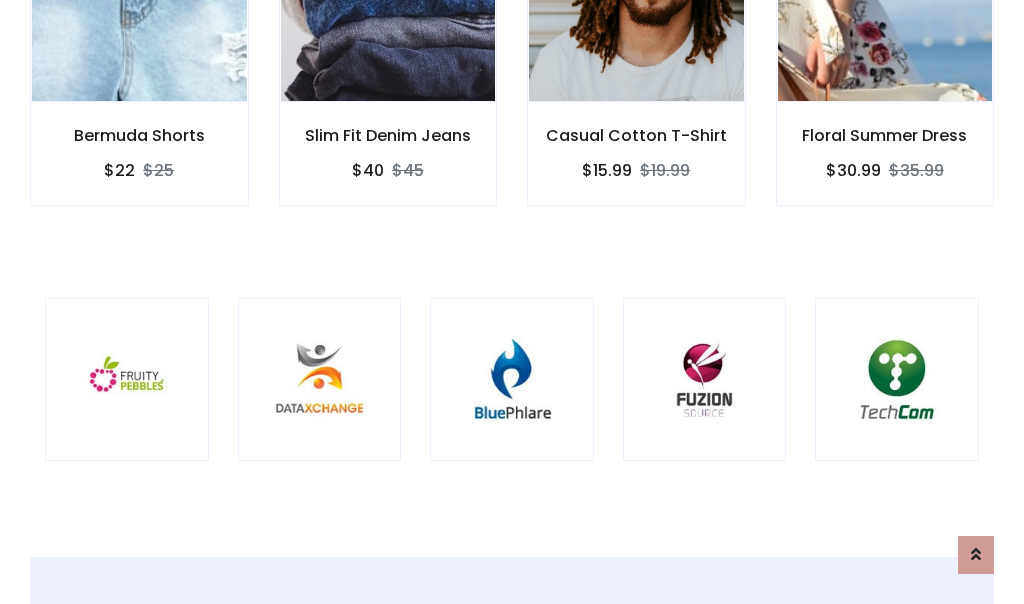 click at bounding box center (512, 380) 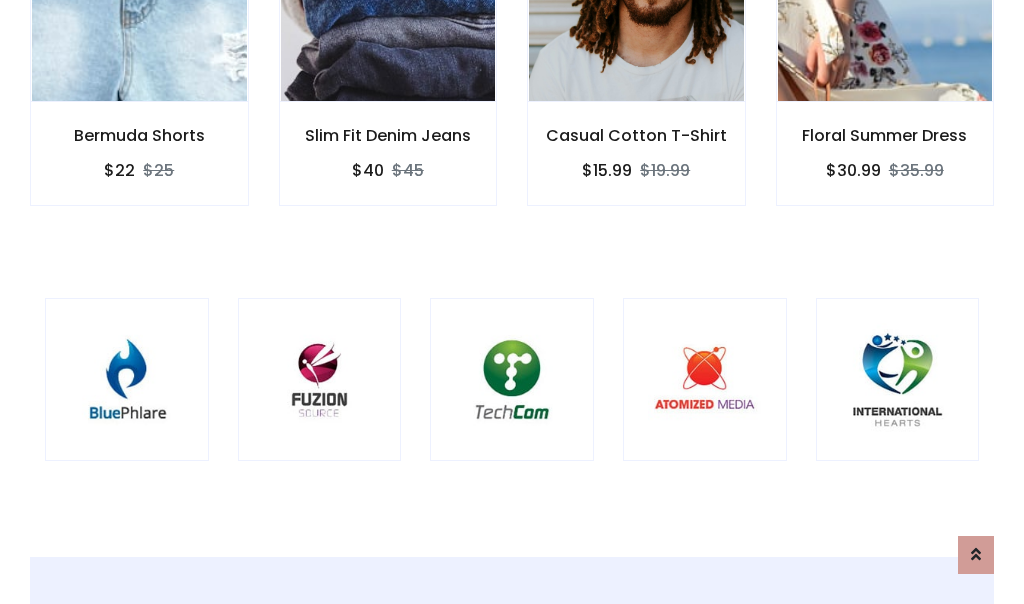 click at bounding box center [512, 380] 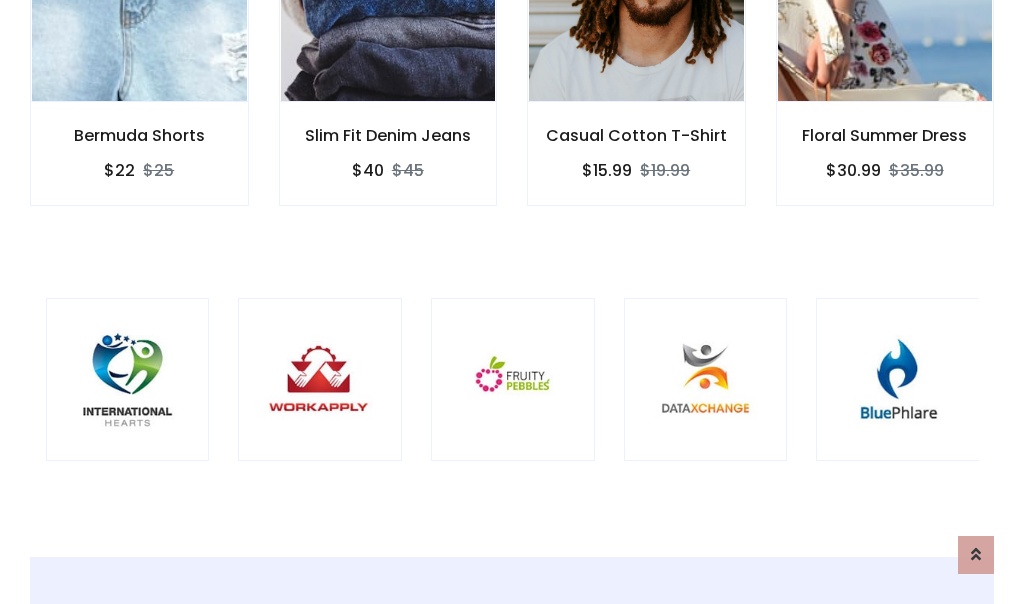 scroll, scrollTop: 0, scrollLeft: 0, axis: both 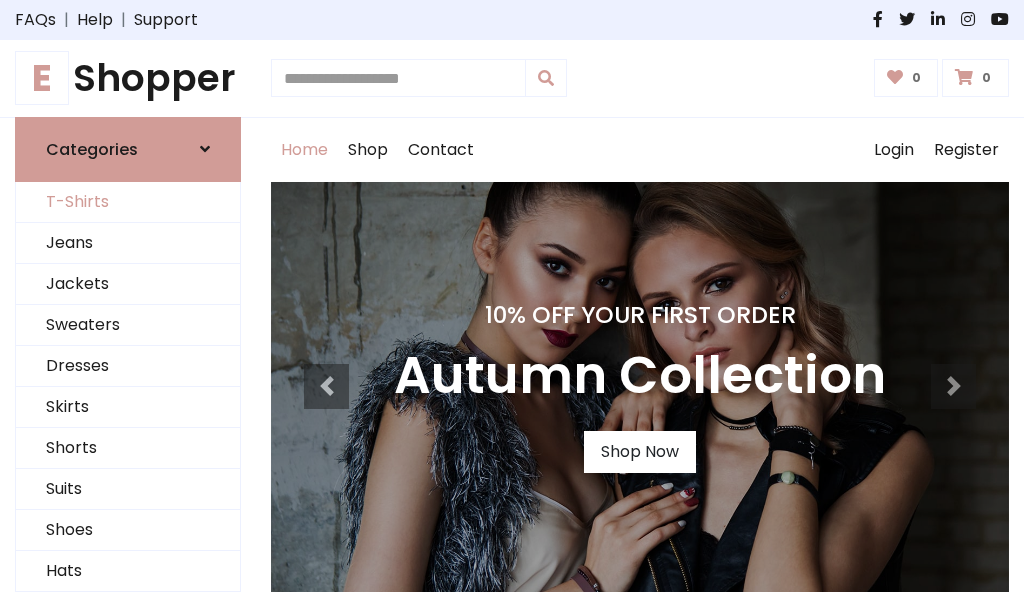 click on "T-Shirts" at bounding box center (128, 202) 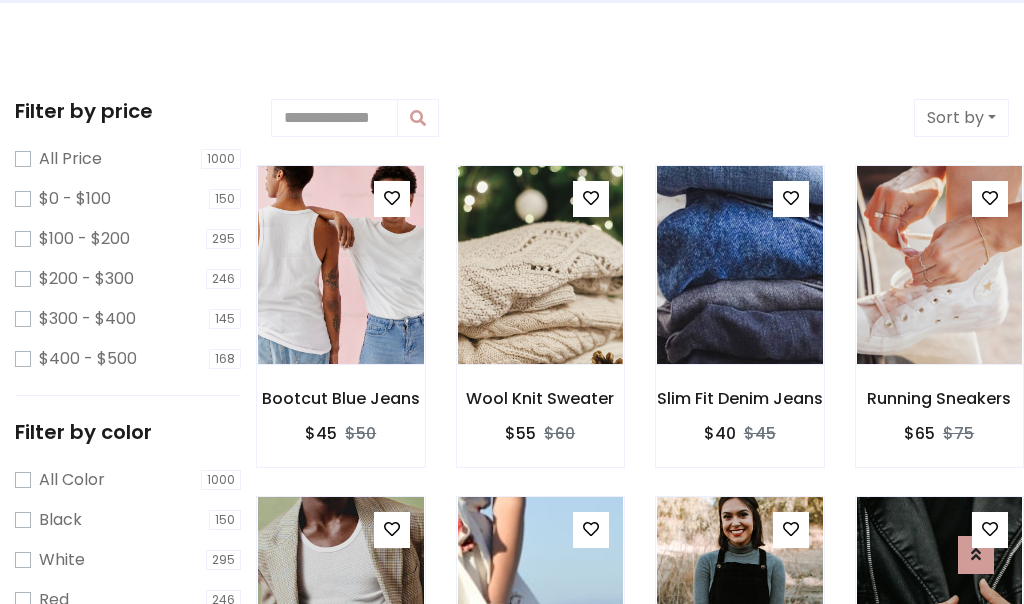 scroll, scrollTop: 0, scrollLeft: 0, axis: both 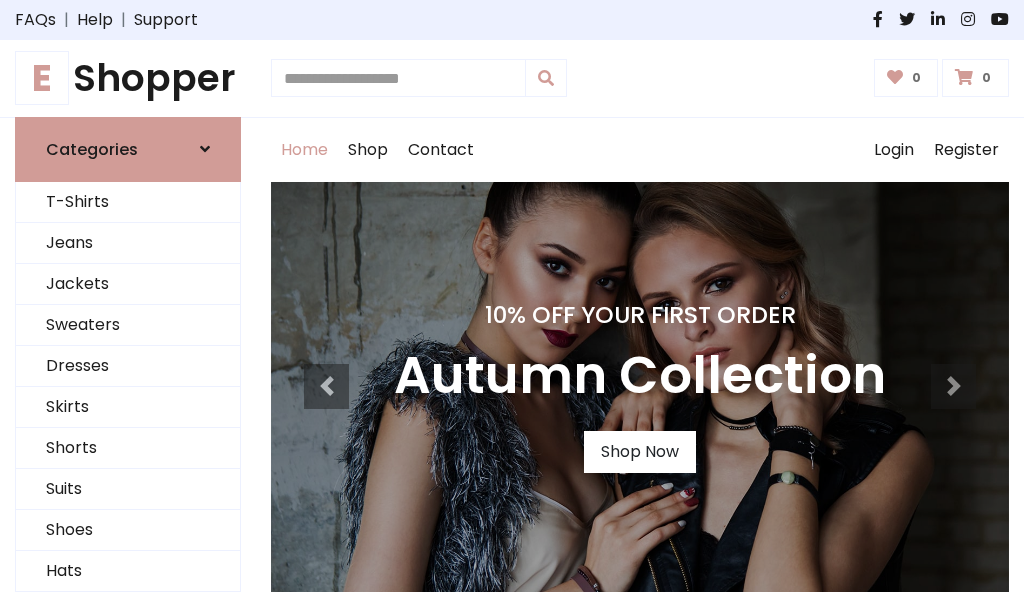 click on "E Shopper" at bounding box center [128, 78] 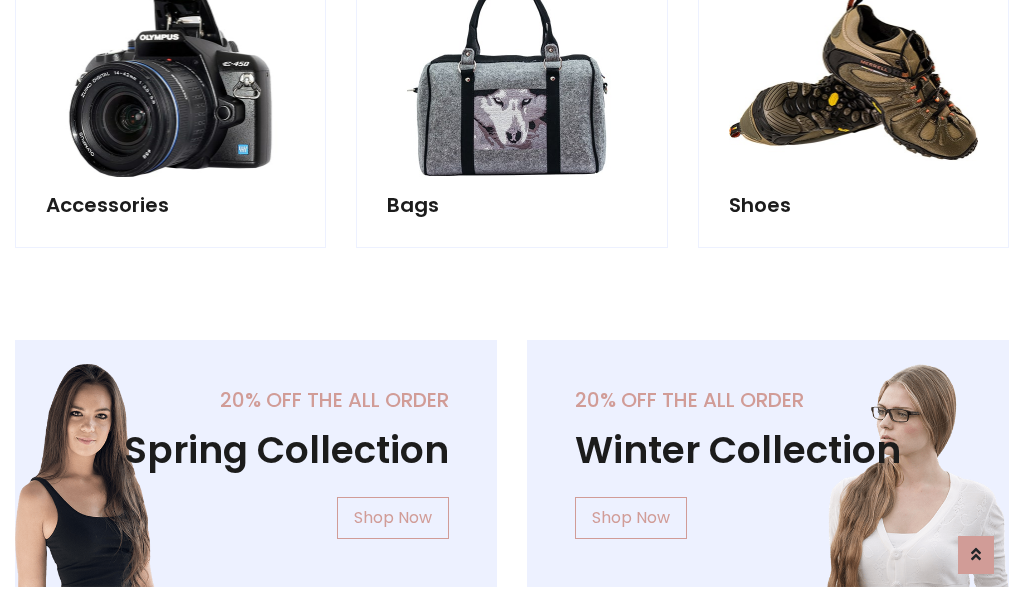 scroll, scrollTop: 1943, scrollLeft: 0, axis: vertical 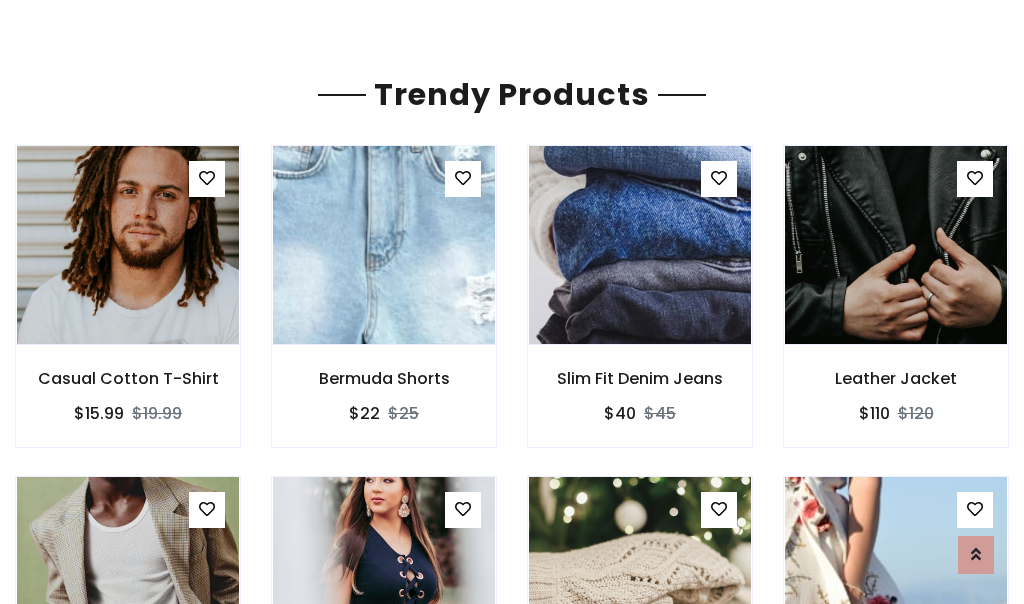 click on "Shop" at bounding box center [368, -1793] 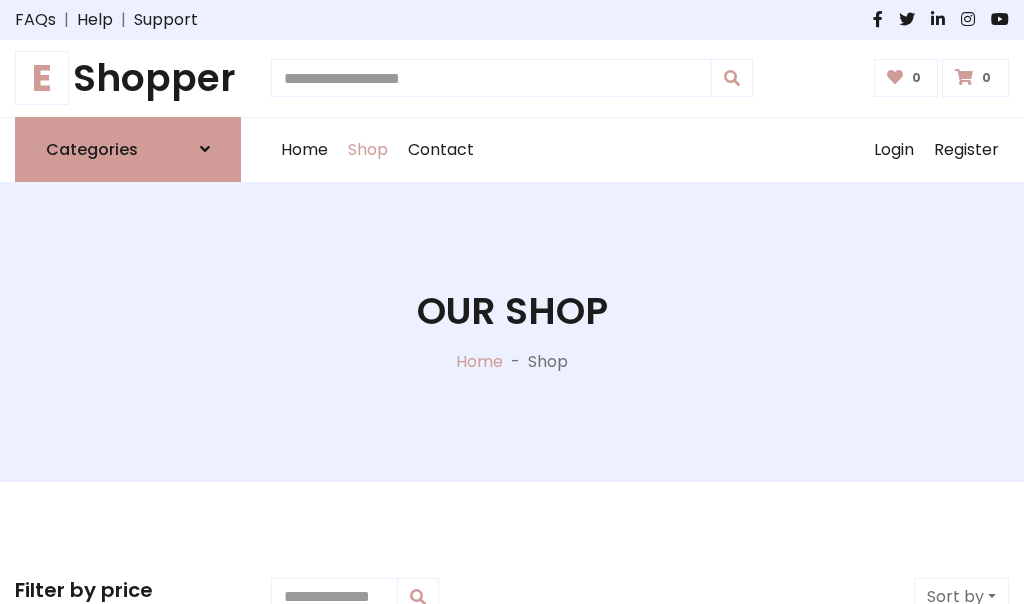 scroll, scrollTop: 0, scrollLeft: 0, axis: both 